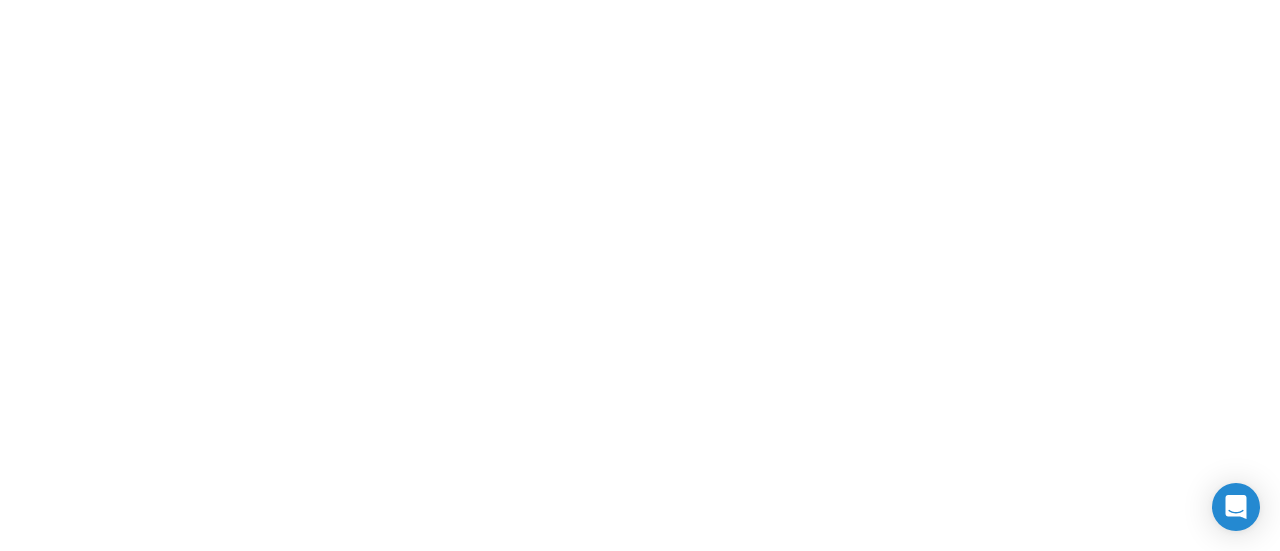scroll, scrollTop: 0, scrollLeft: 0, axis: both 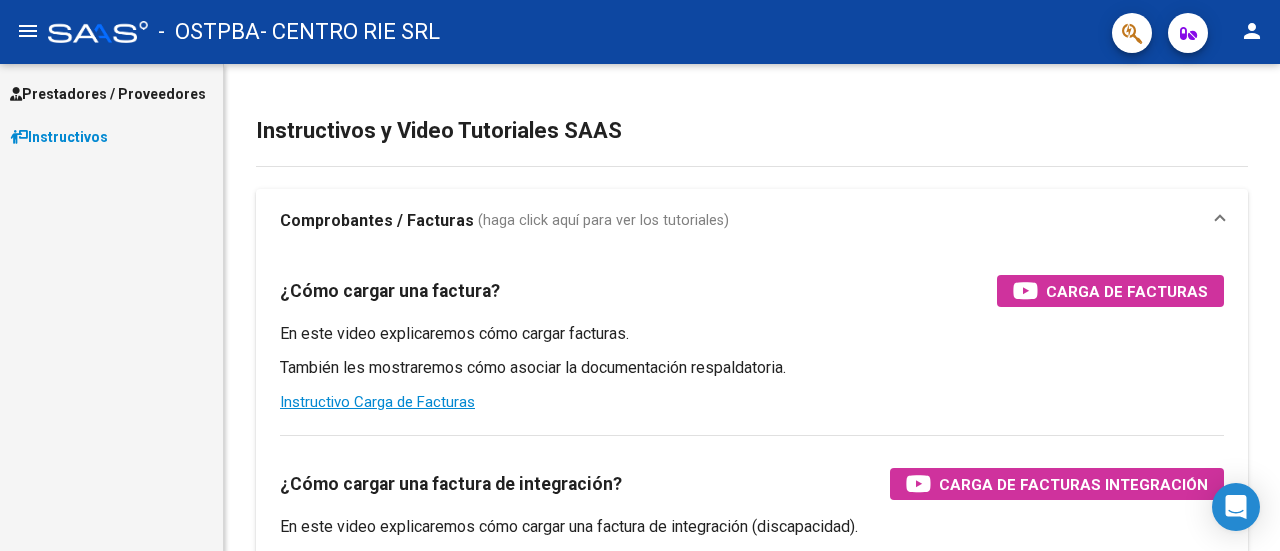 click on "Prestadores / Proveedores" at bounding box center (108, 94) 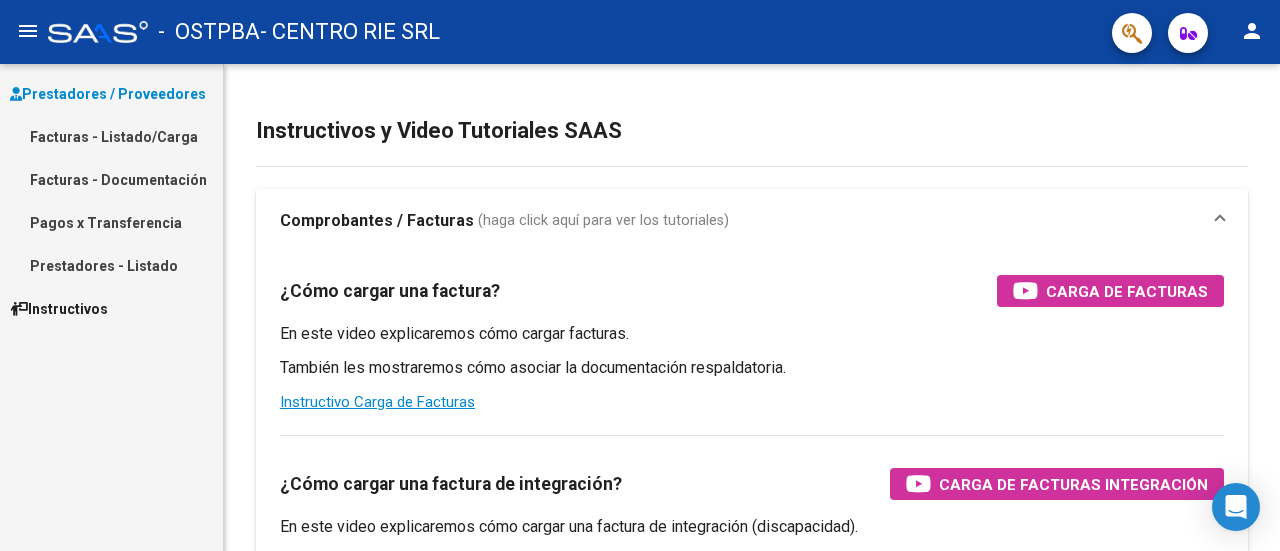 click on "Facturas - Listado/Carga" at bounding box center [111, 136] 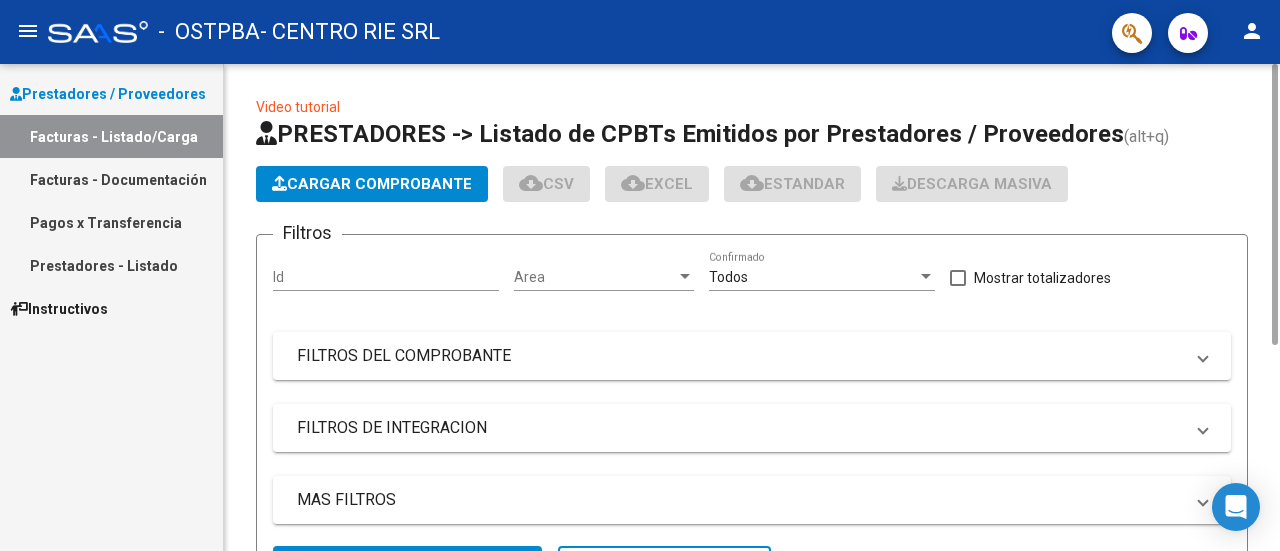 click on "Cargar Comprobante" 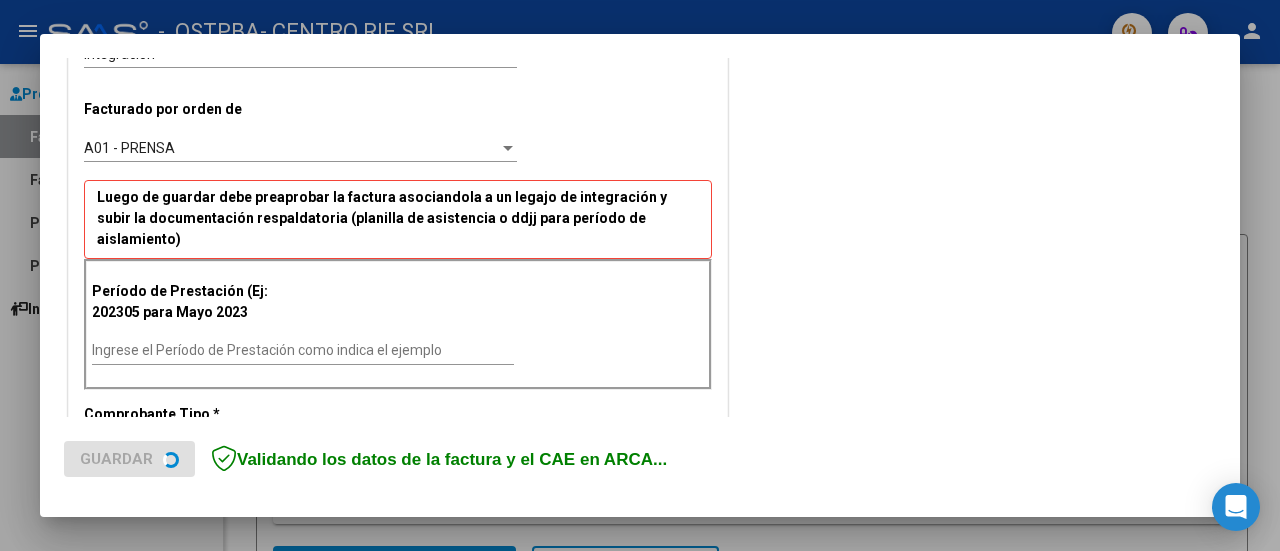 scroll, scrollTop: 500, scrollLeft: 0, axis: vertical 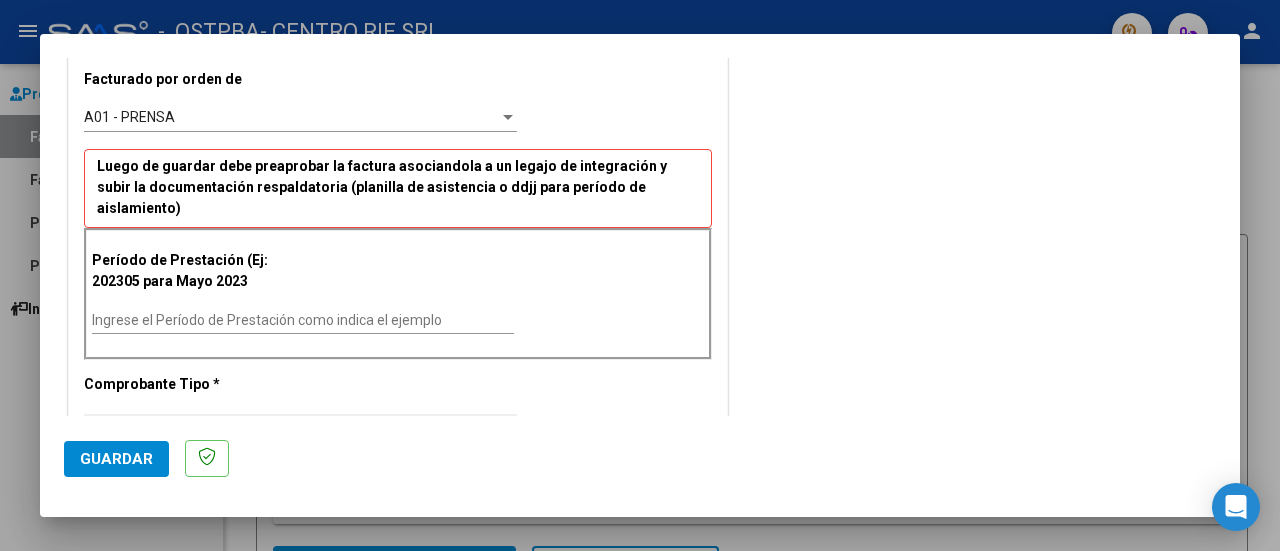 click on "Ingrese el Período de Prestación como indica el ejemplo" at bounding box center [303, 320] 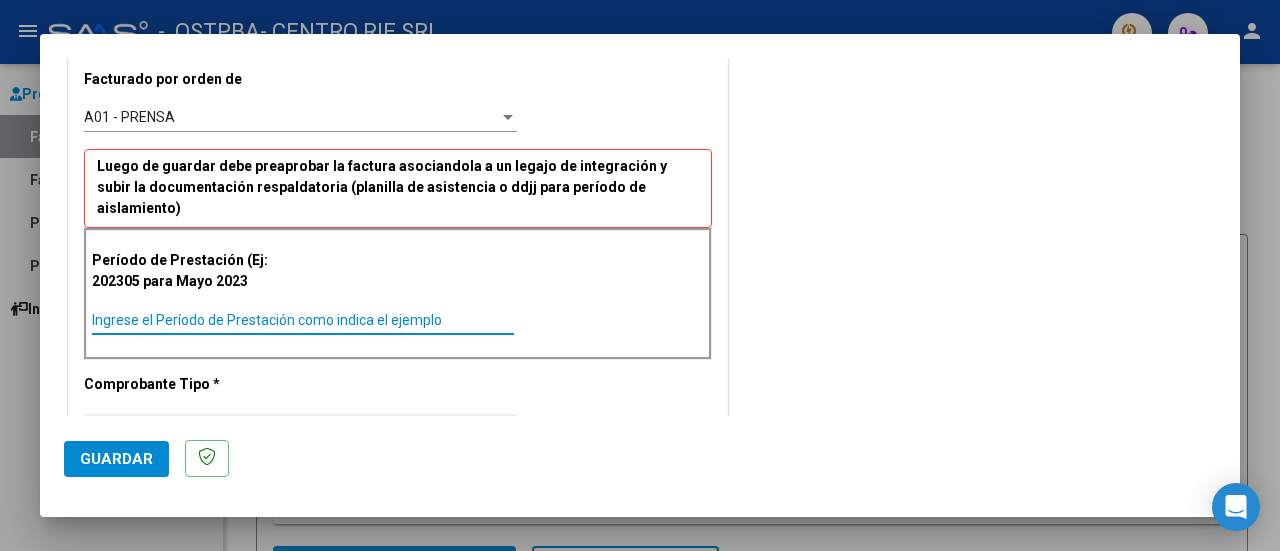 click on "Ingrese el Período de Prestación como indica el ejemplo" at bounding box center [303, 320] 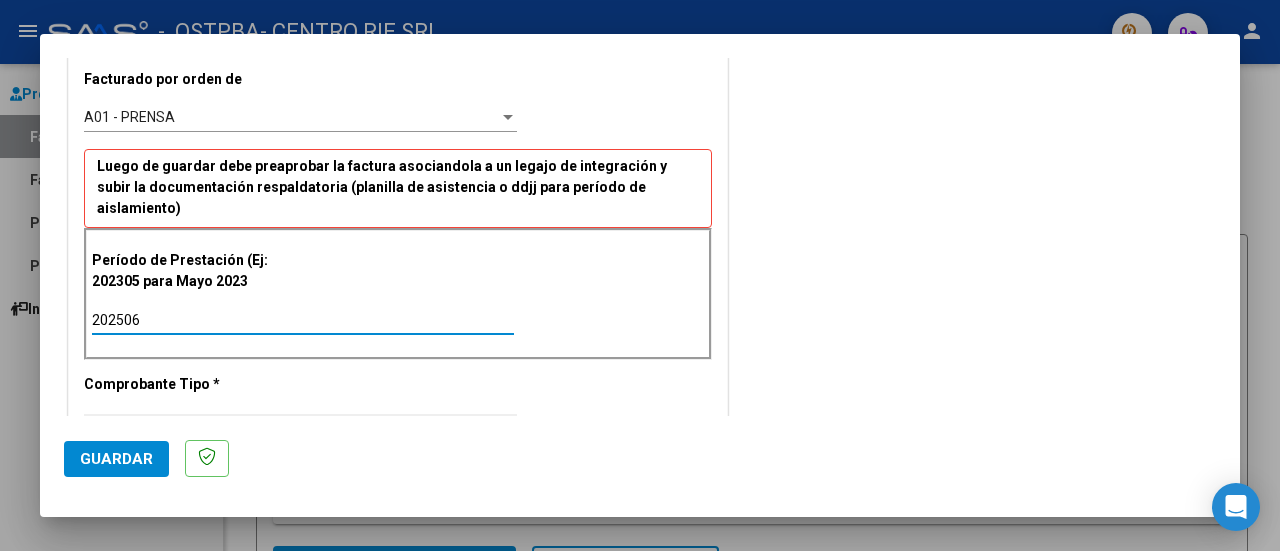 type on "202506" 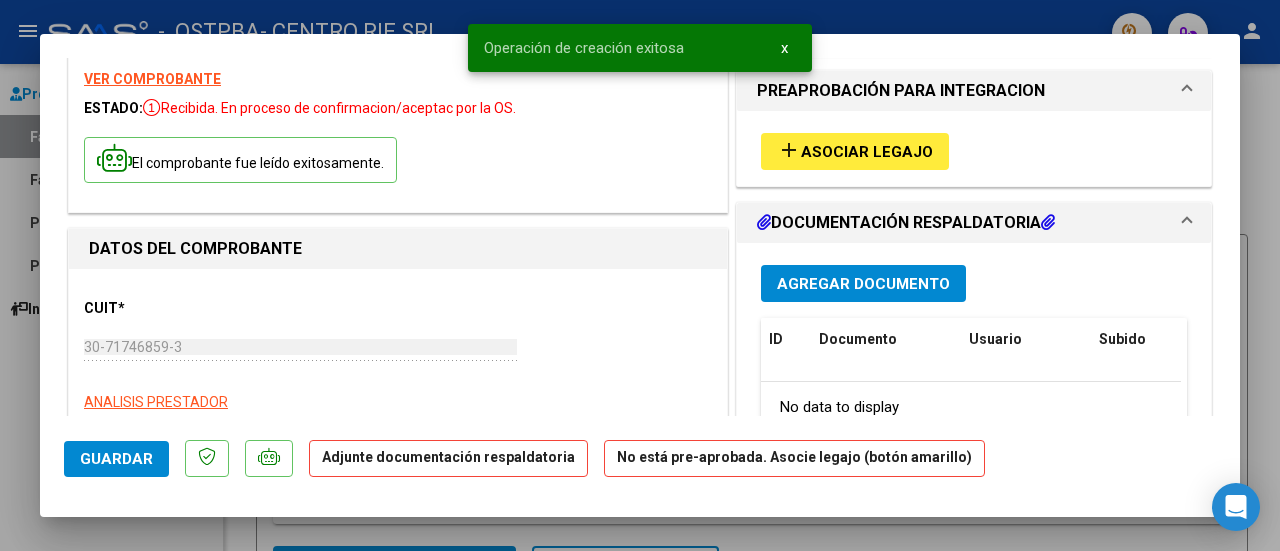 scroll, scrollTop: 100, scrollLeft: 0, axis: vertical 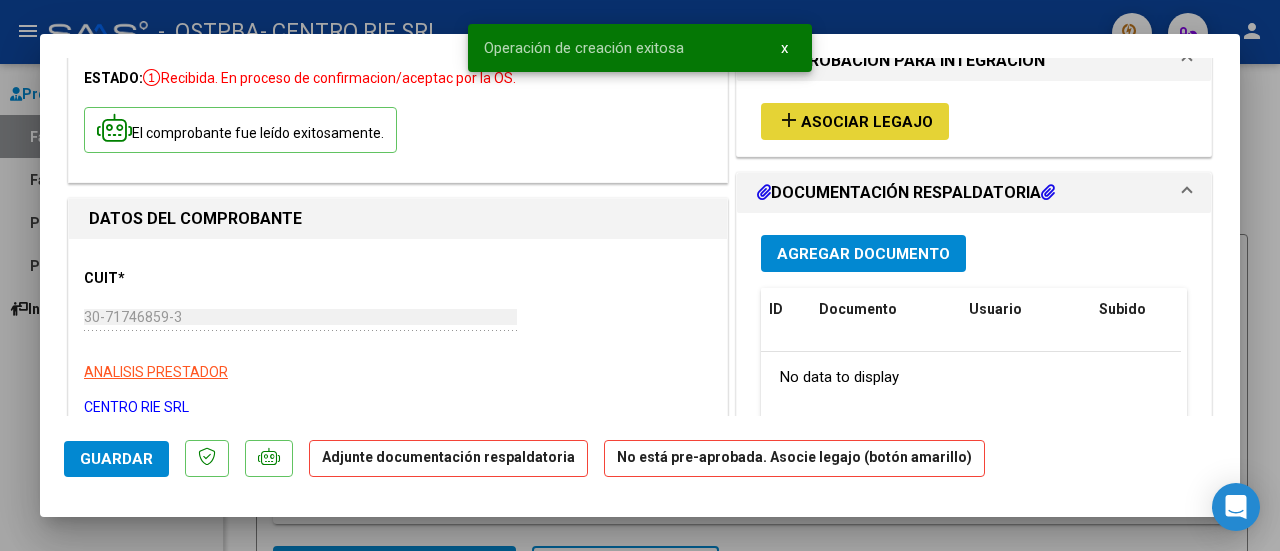 click on "Asociar Legajo" at bounding box center [867, 122] 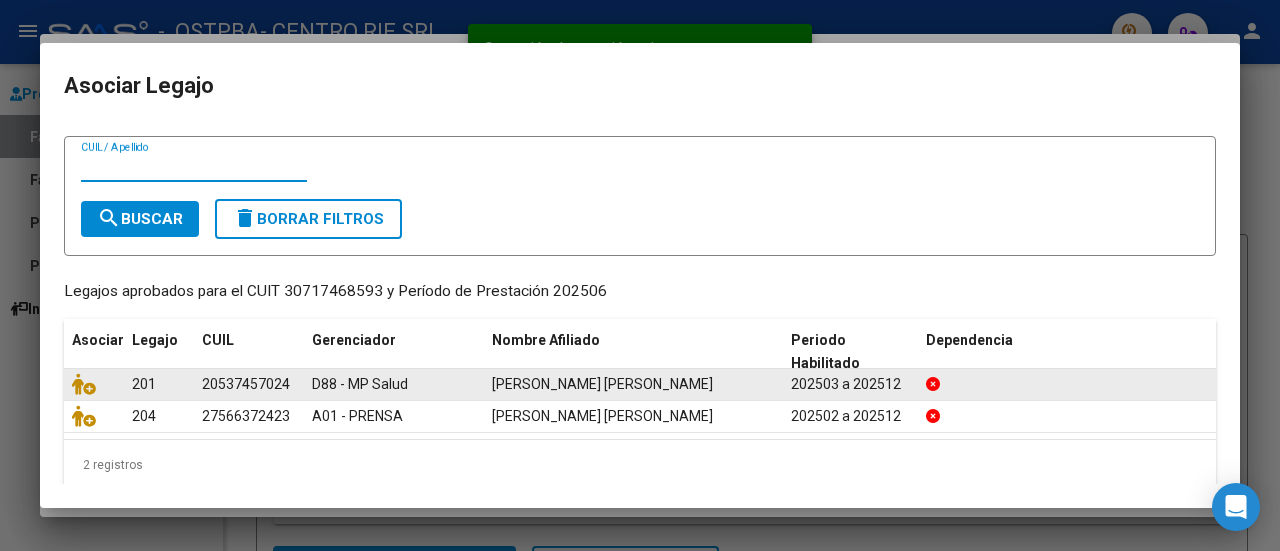 scroll, scrollTop: 57, scrollLeft: 0, axis: vertical 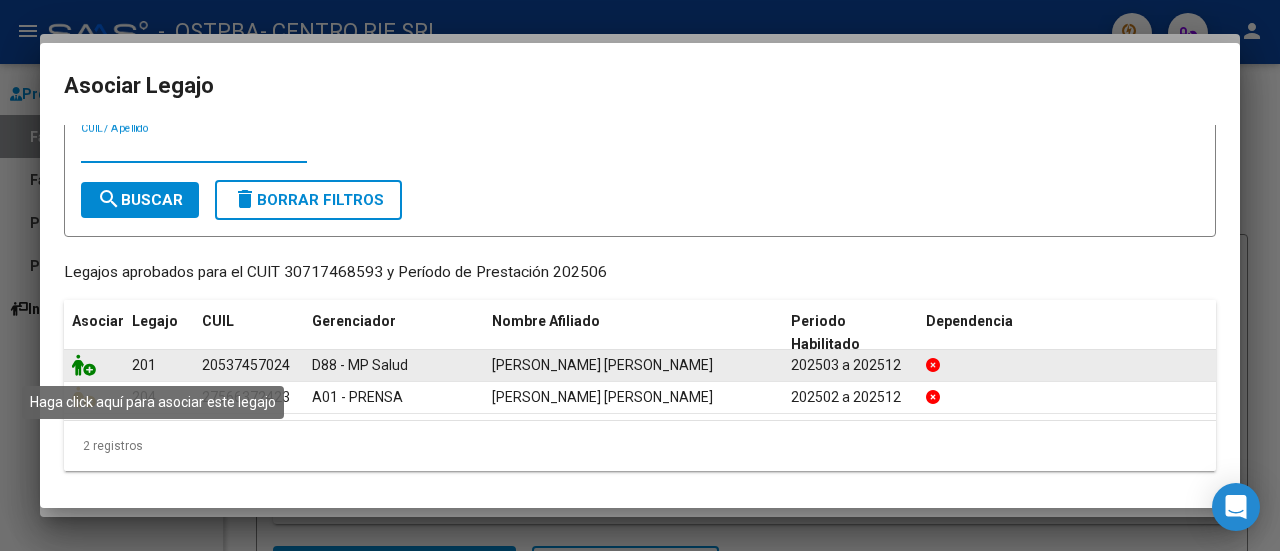 click 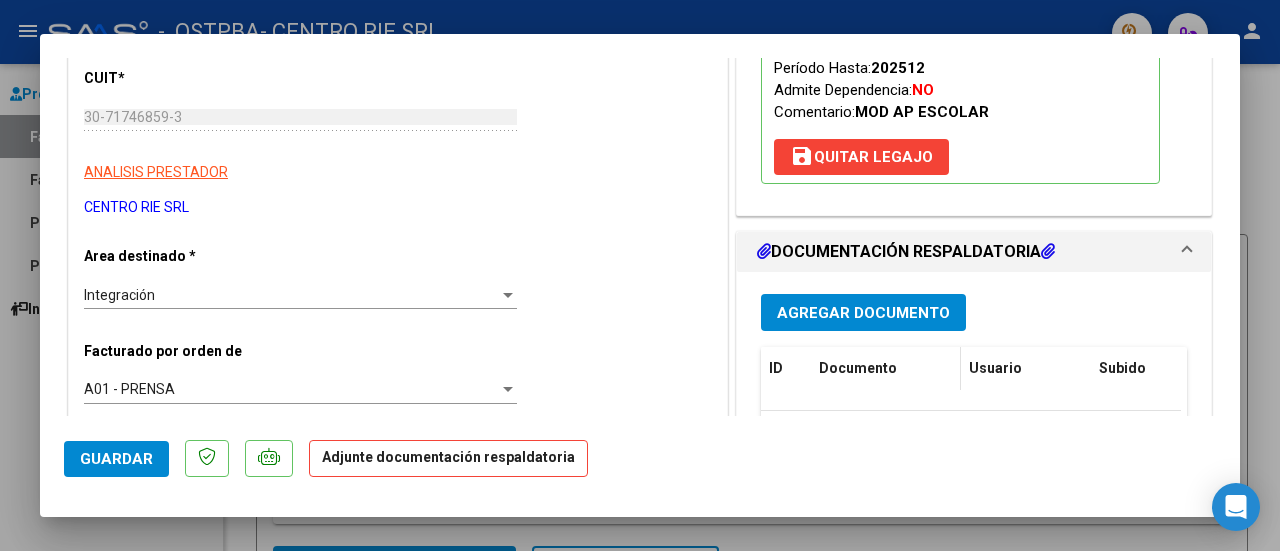 scroll, scrollTop: 400, scrollLeft: 0, axis: vertical 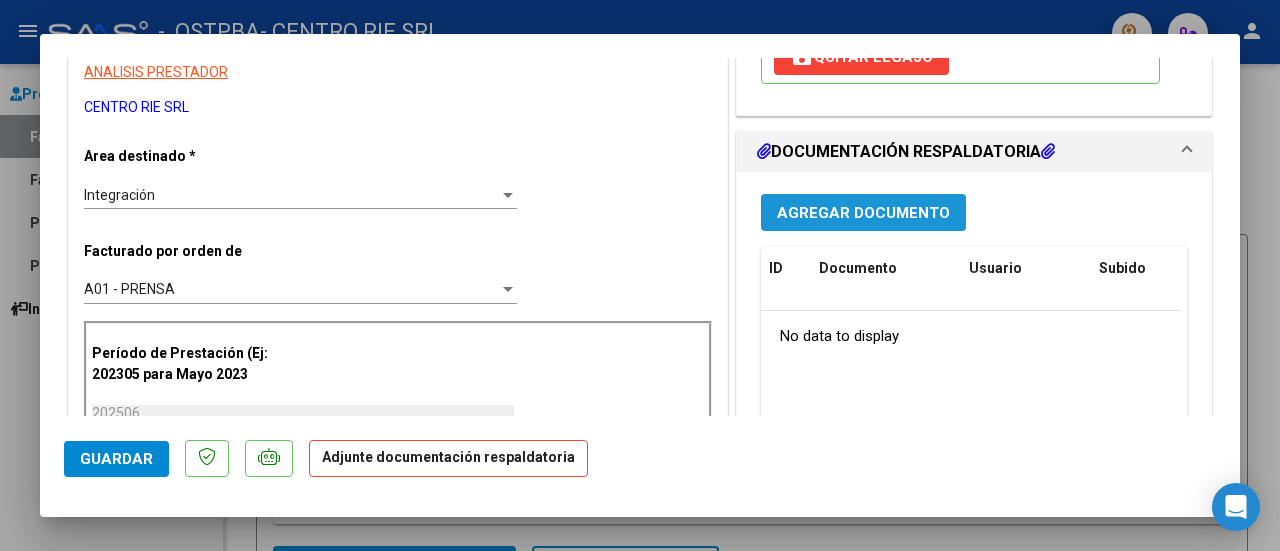 click on "Agregar Documento" at bounding box center (863, 212) 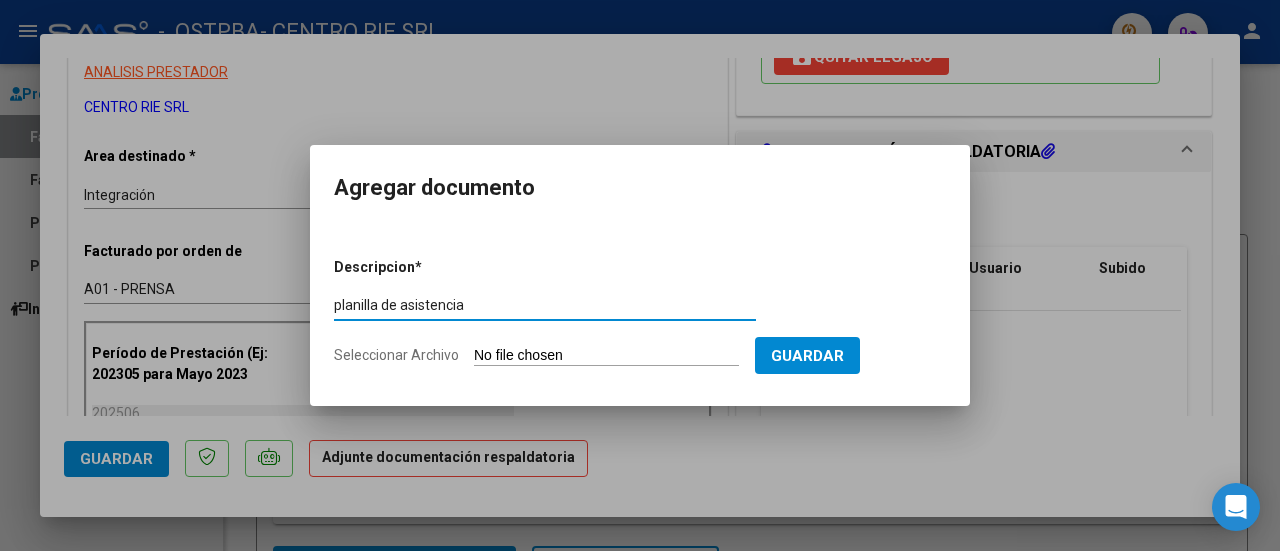 type on "planilla de asistencia" 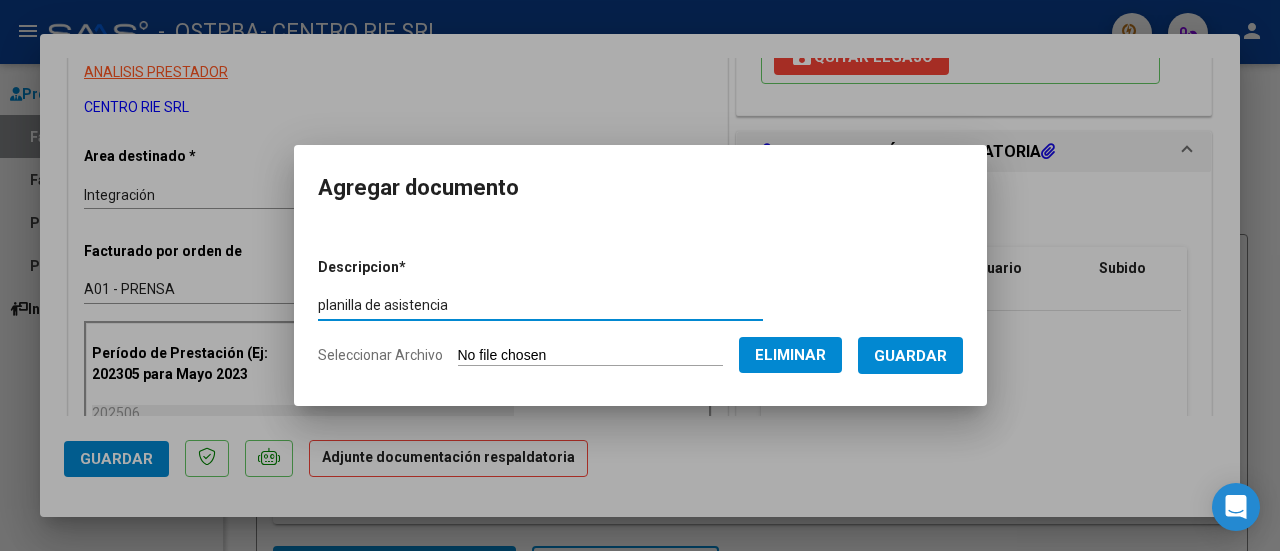 click on "Guardar" at bounding box center (910, 355) 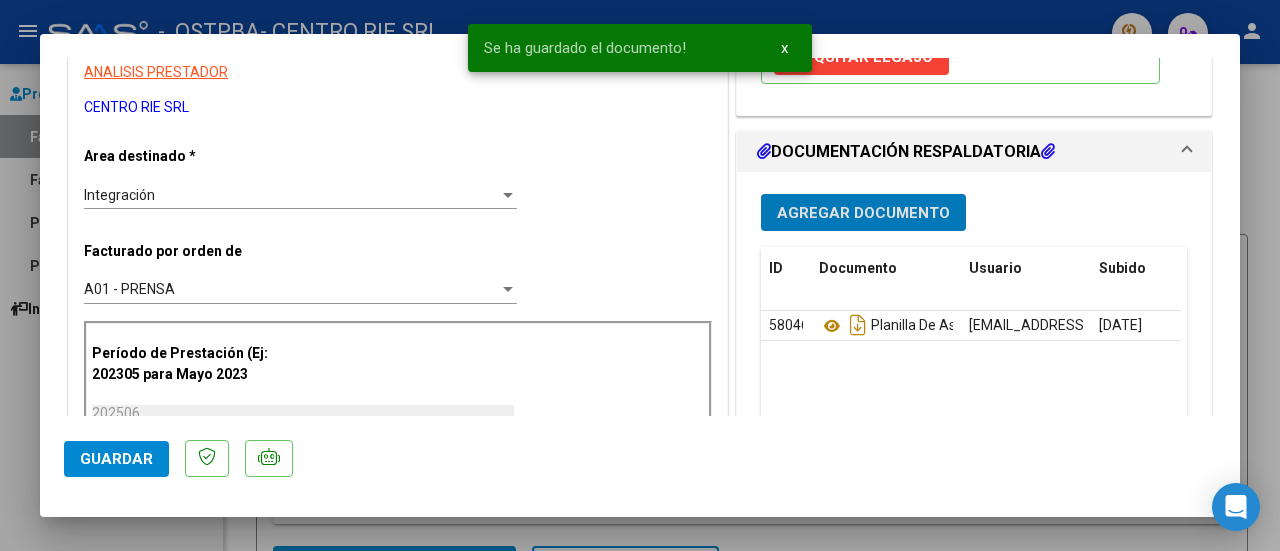 click on "Agregar Documento" at bounding box center (863, 213) 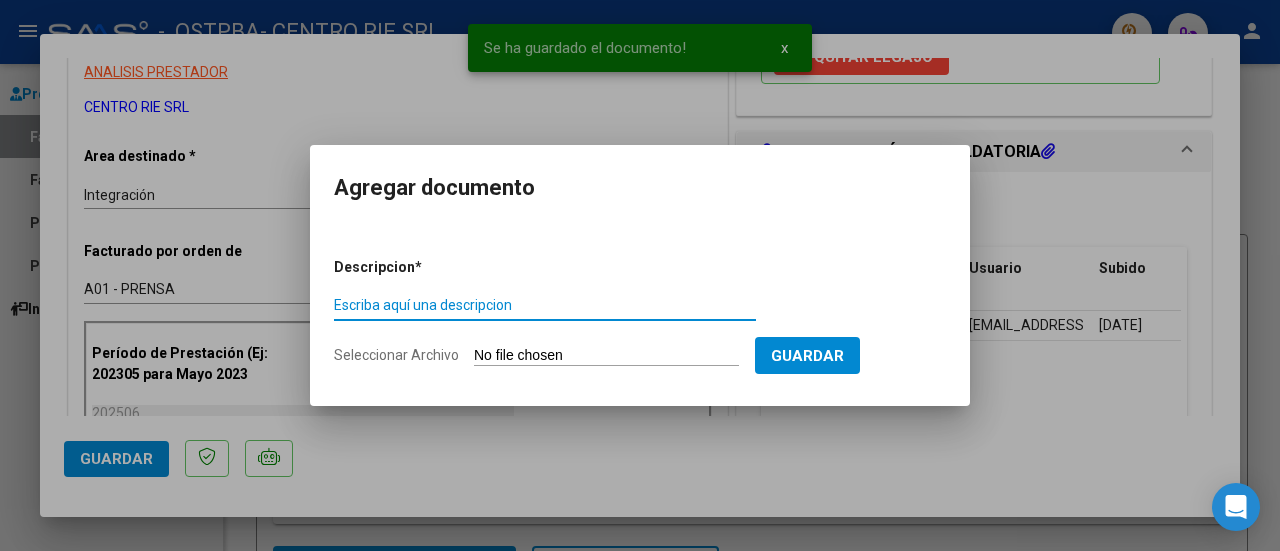 click on "Escriba aquí una descripcion" at bounding box center [545, 306] 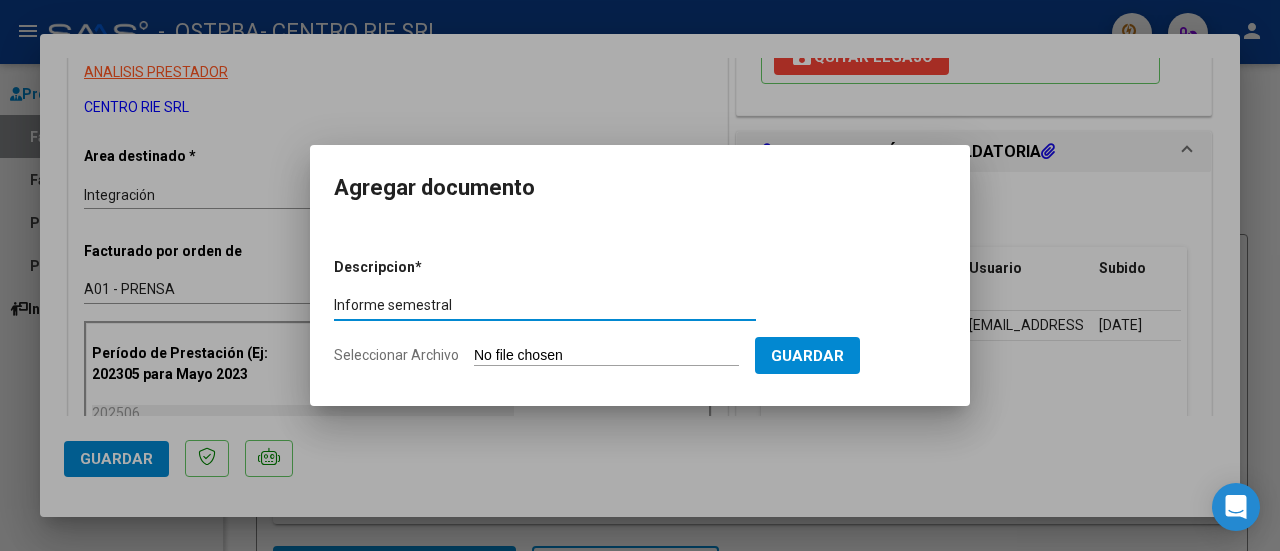 type on "Informe semestral" 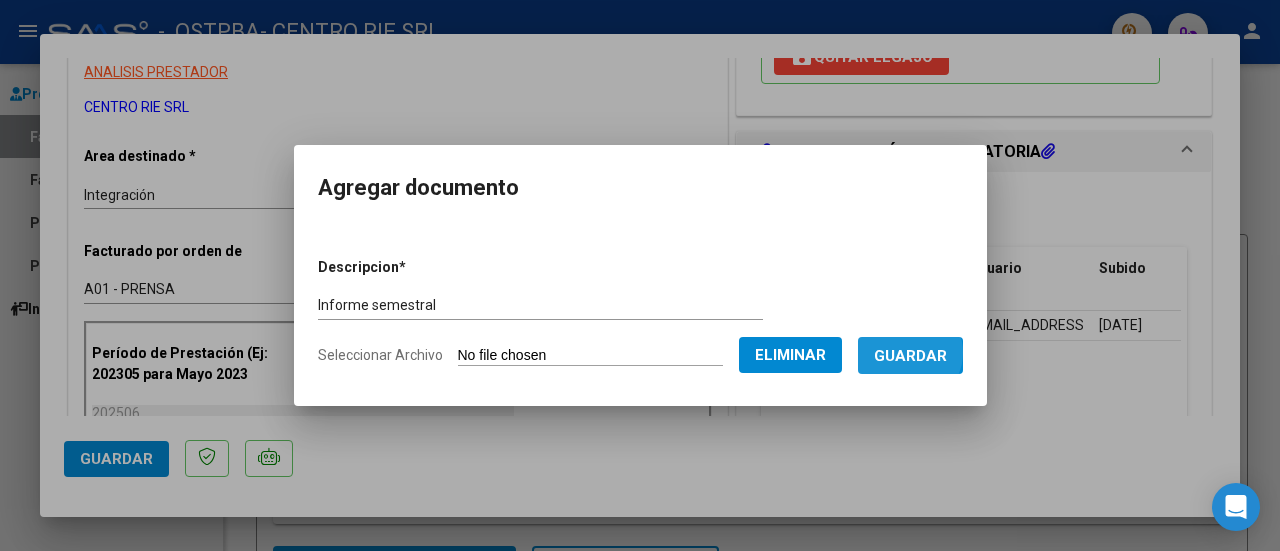 click on "Guardar" at bounding box center (910, 356) 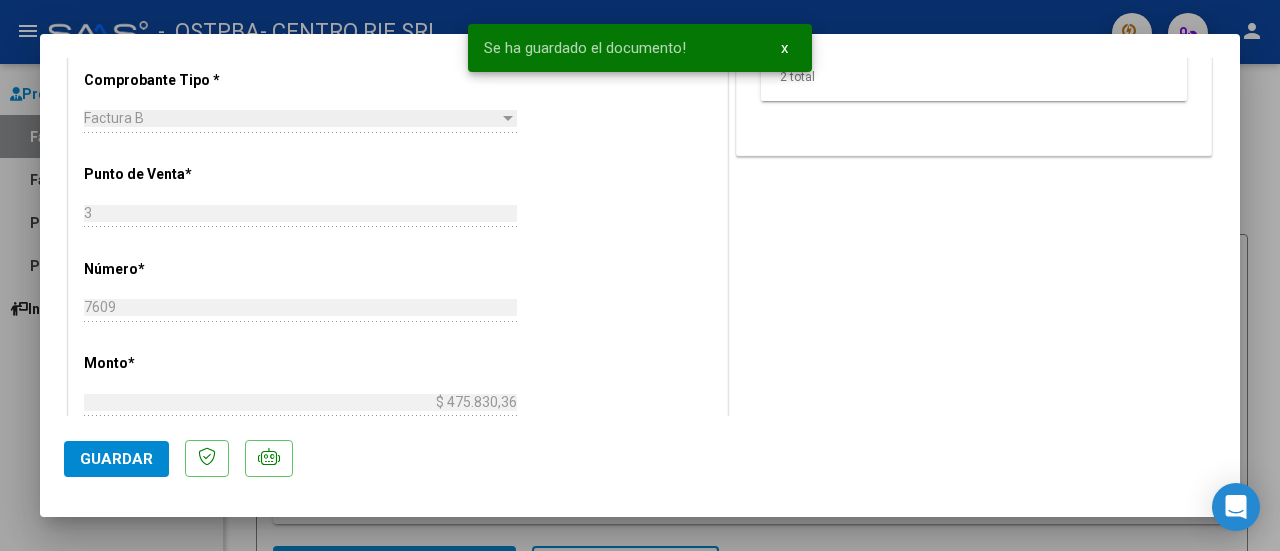 scroll, scrollTop: 900, scrollLeft: 0, axis: vertical 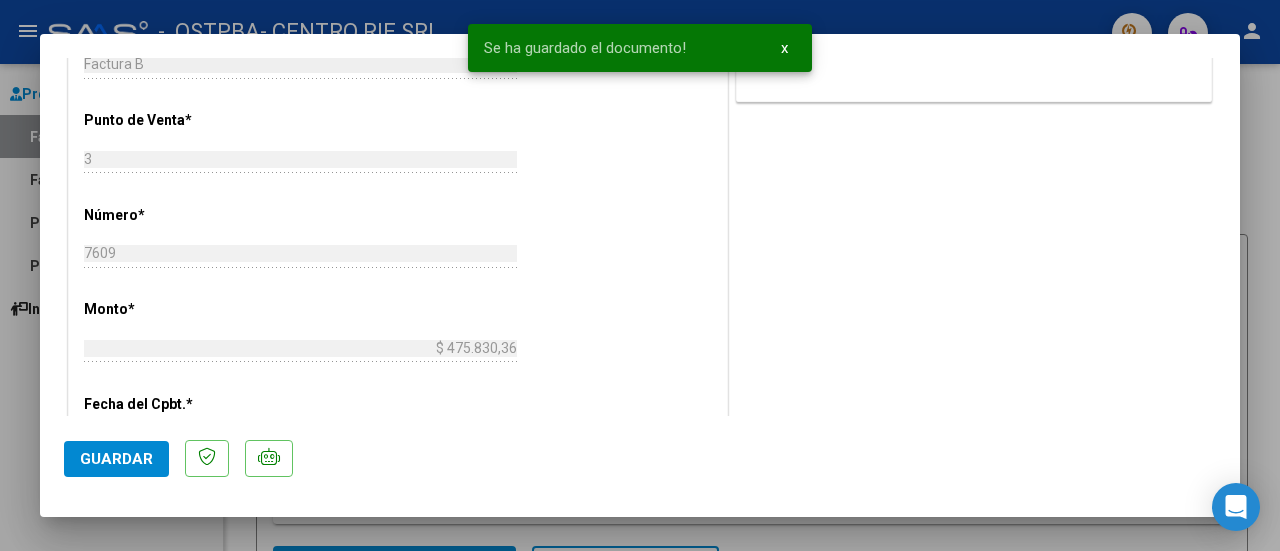 click on "Guardar" 